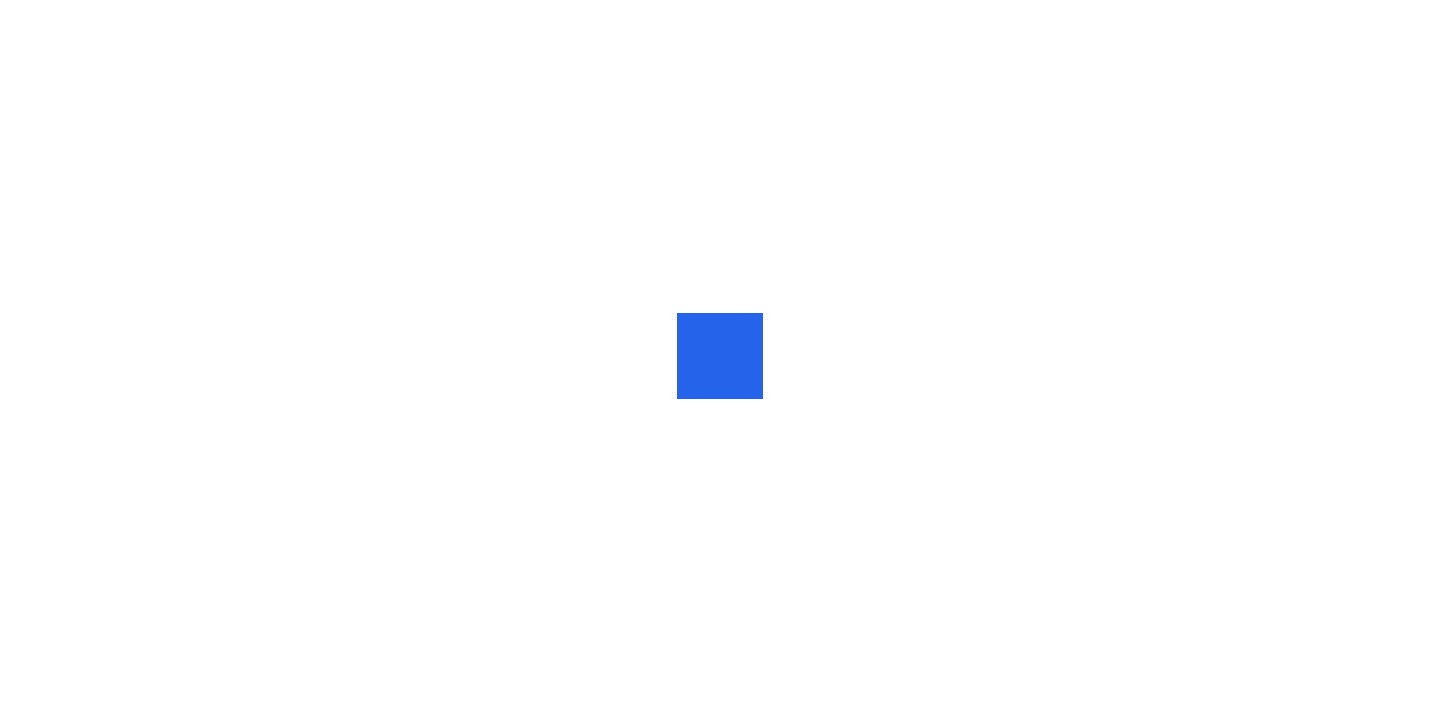 scroll, scrollTop: 0, scrollLeft: 0, axis: both 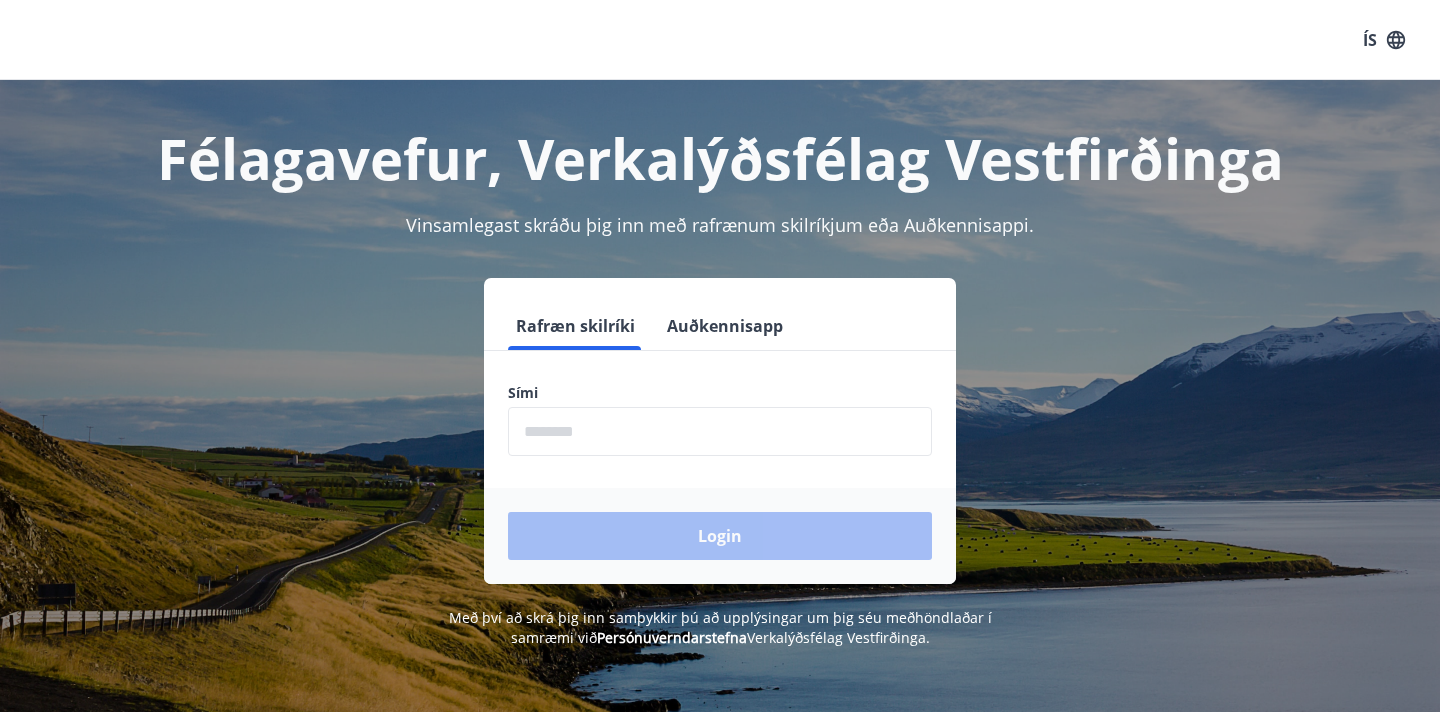 click at bounding box center (720, 431) 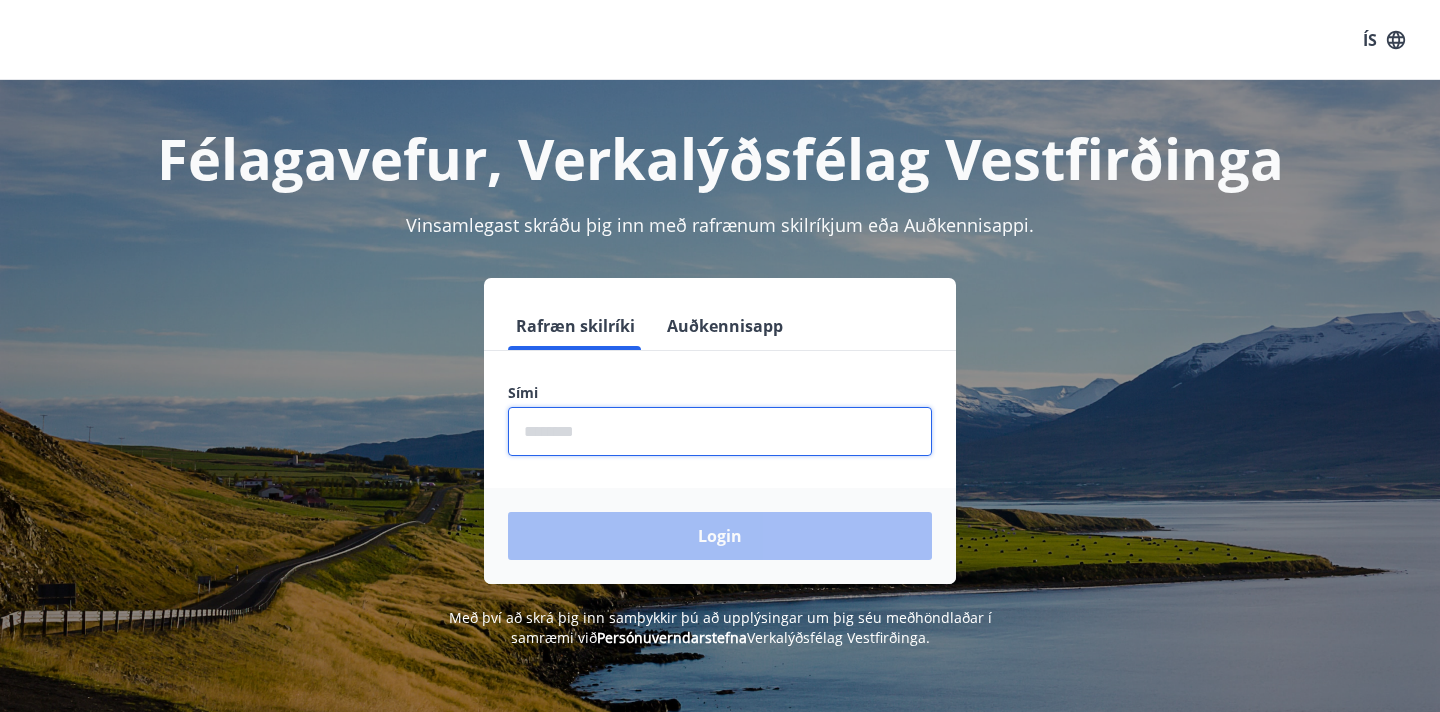 type on "********" 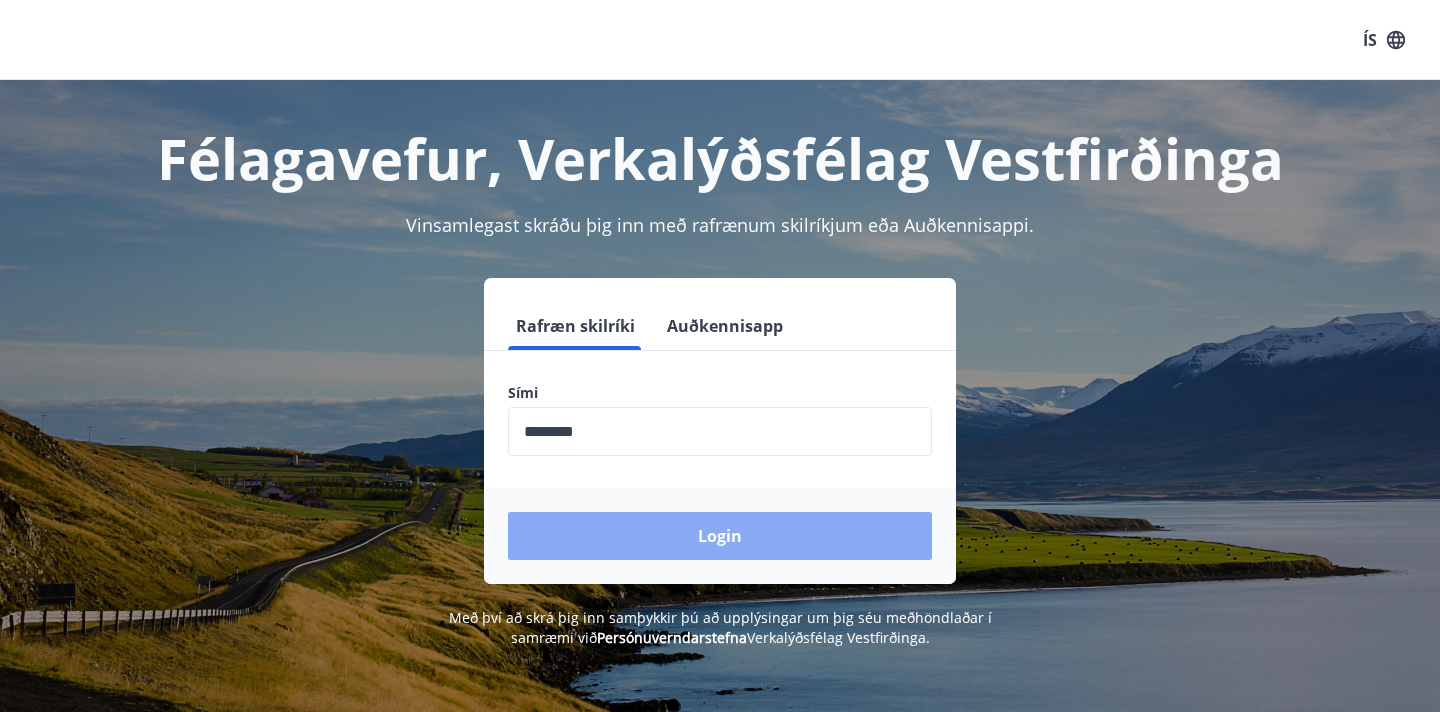 click on "Login" at bounding box center [720, 536] 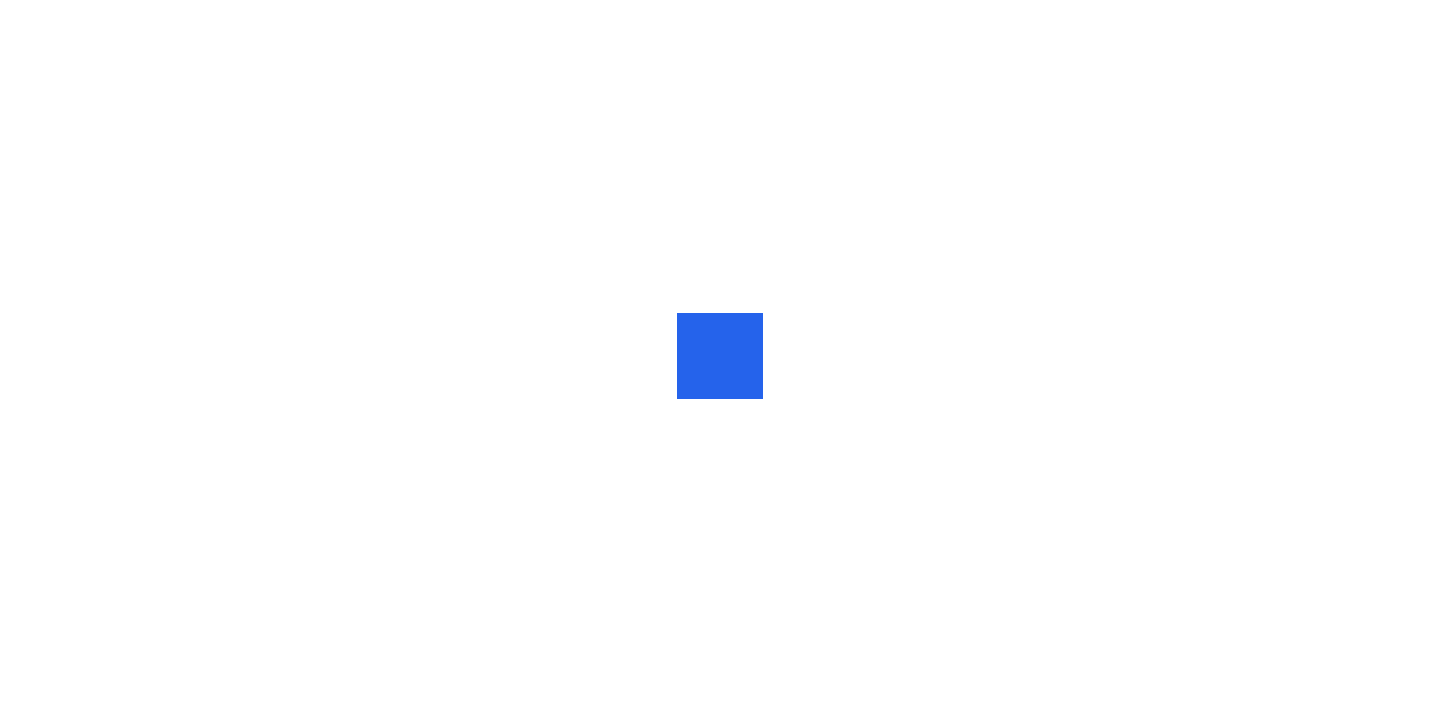 scroll, scrollTop: 0, scrollLeft: 0, axis: both 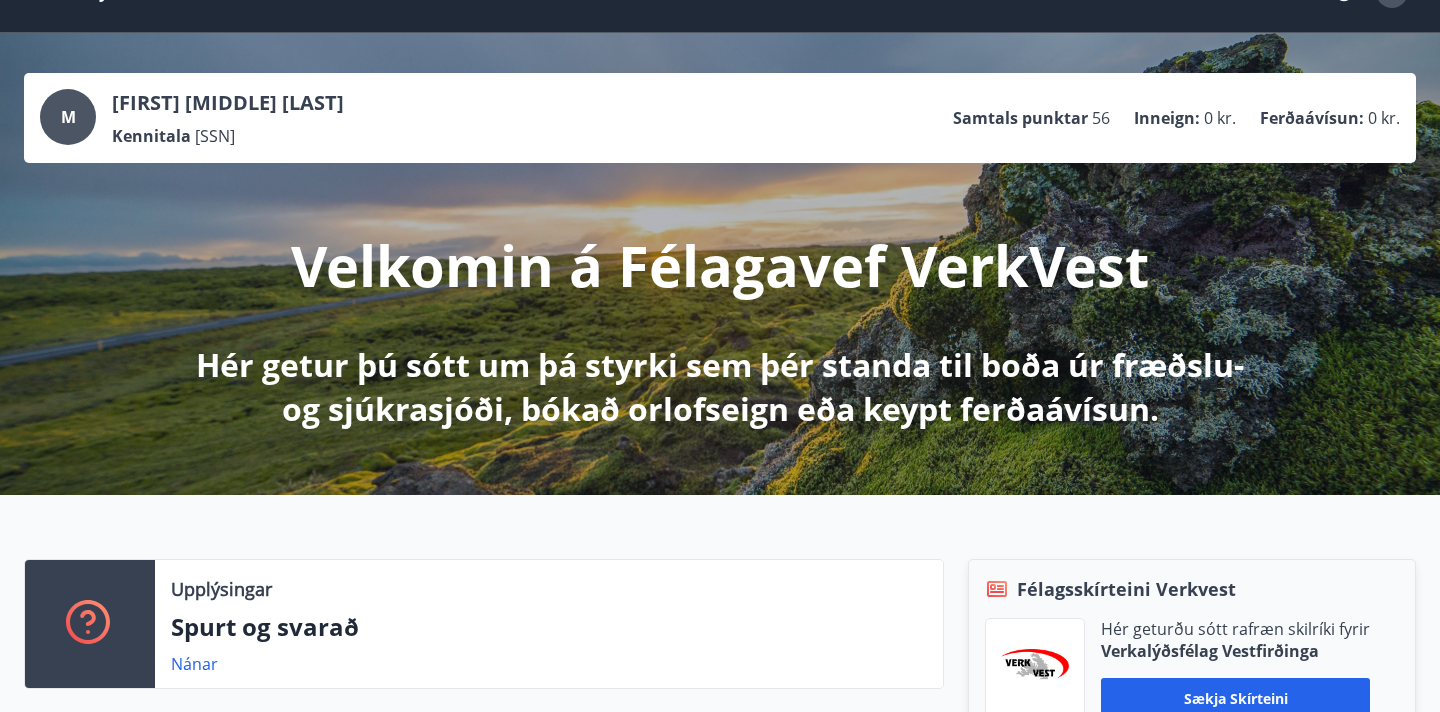 click on "Ferðaávísun :" at bounding box center (1312, 118) 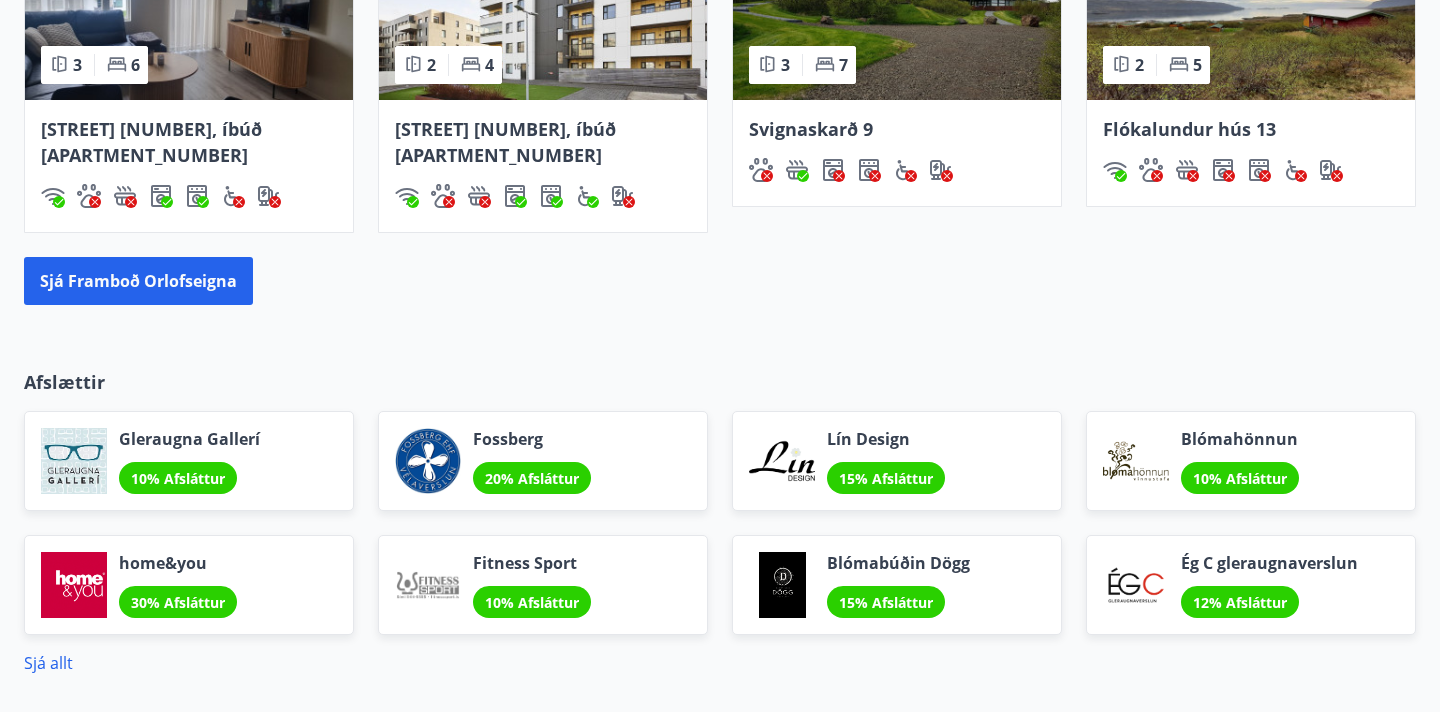 scroll, scrollTop: 0, scrollLeft: 0, axis: both 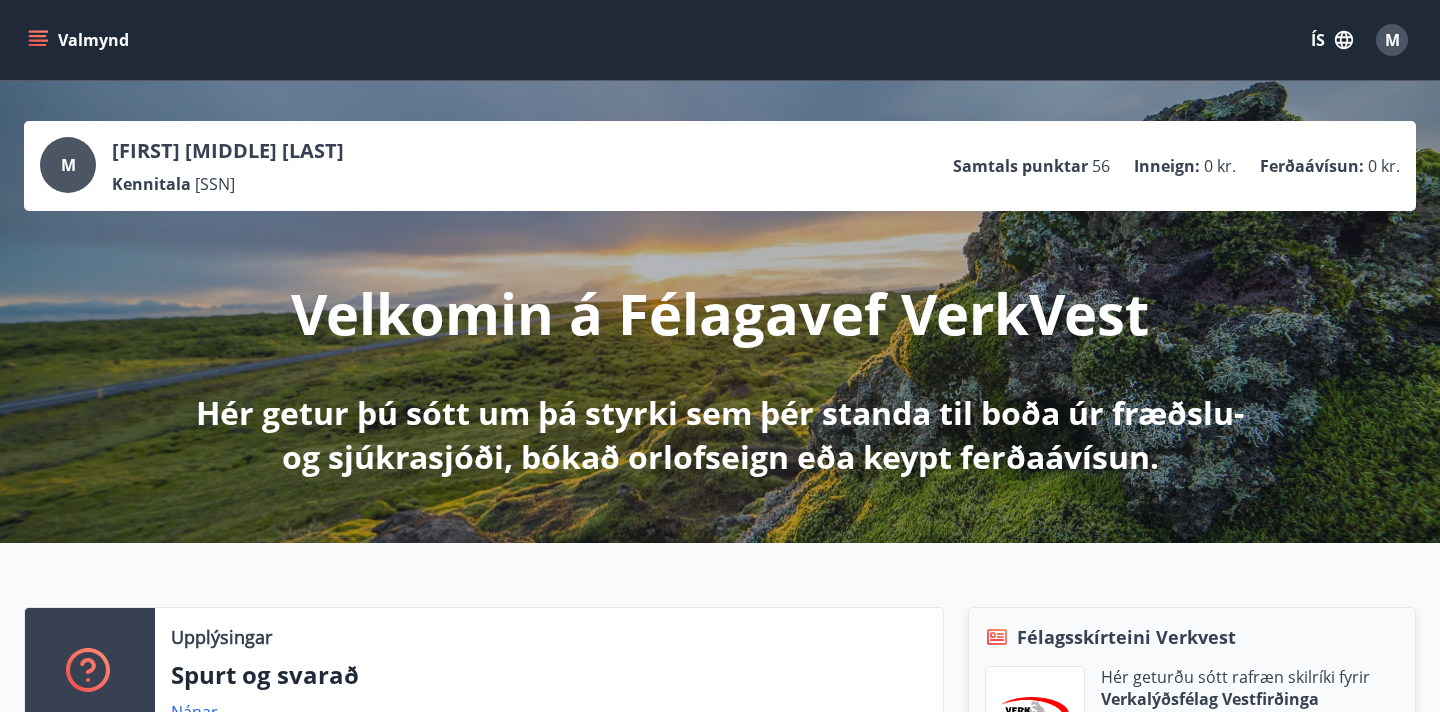 click on "Samtals punktar 56 Inneign : 0 kr. Ferðaávísun : 0 kr." at bounding box center [1176, 166] 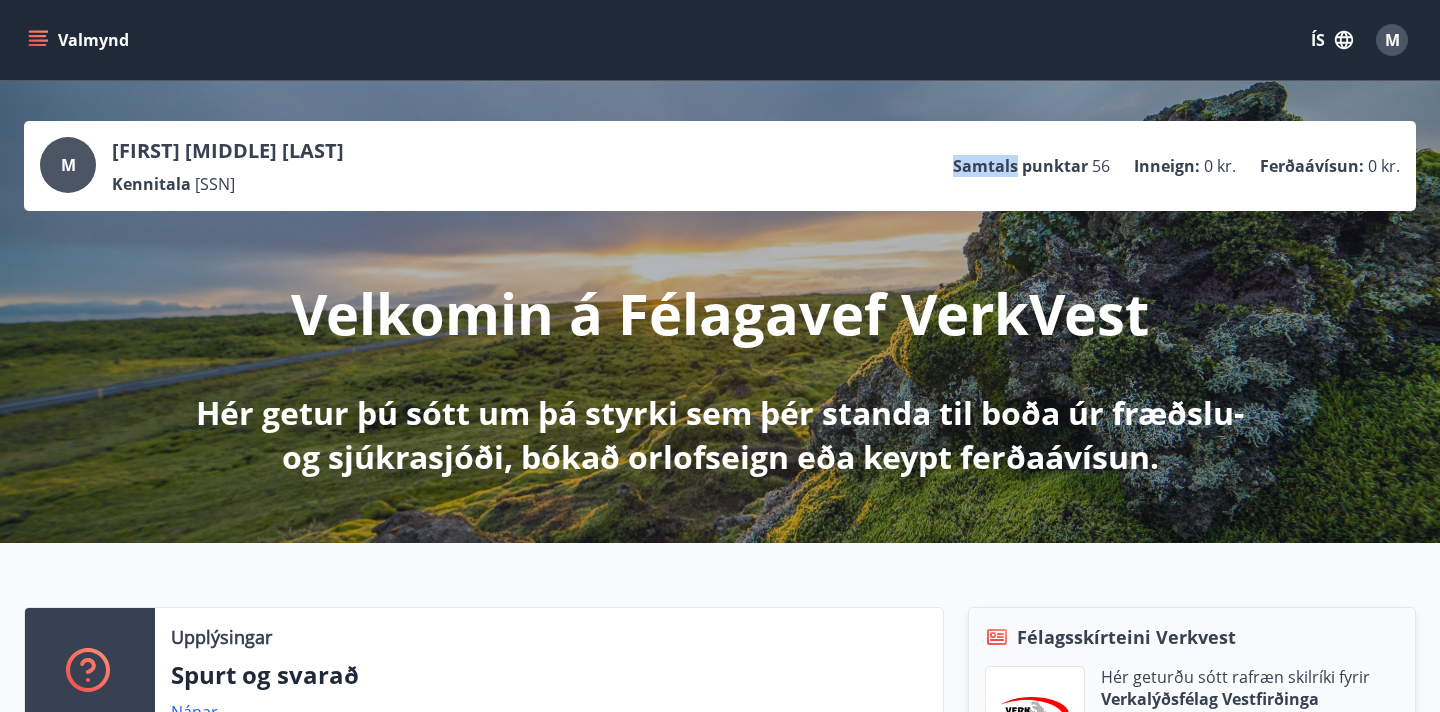 click on "Samtals punktar" at bounding box center (1020, 166) 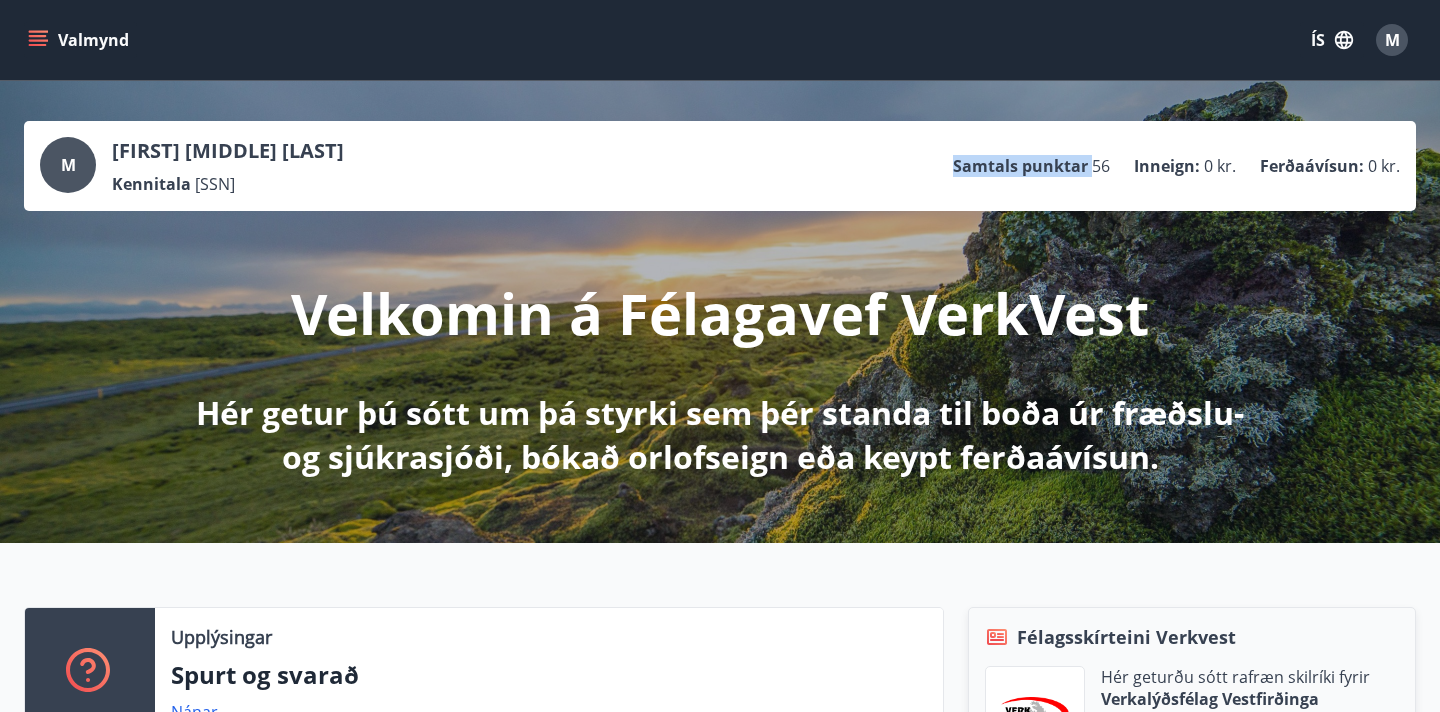 click on "Samtals punktar" at bounding box center (1020, 166) 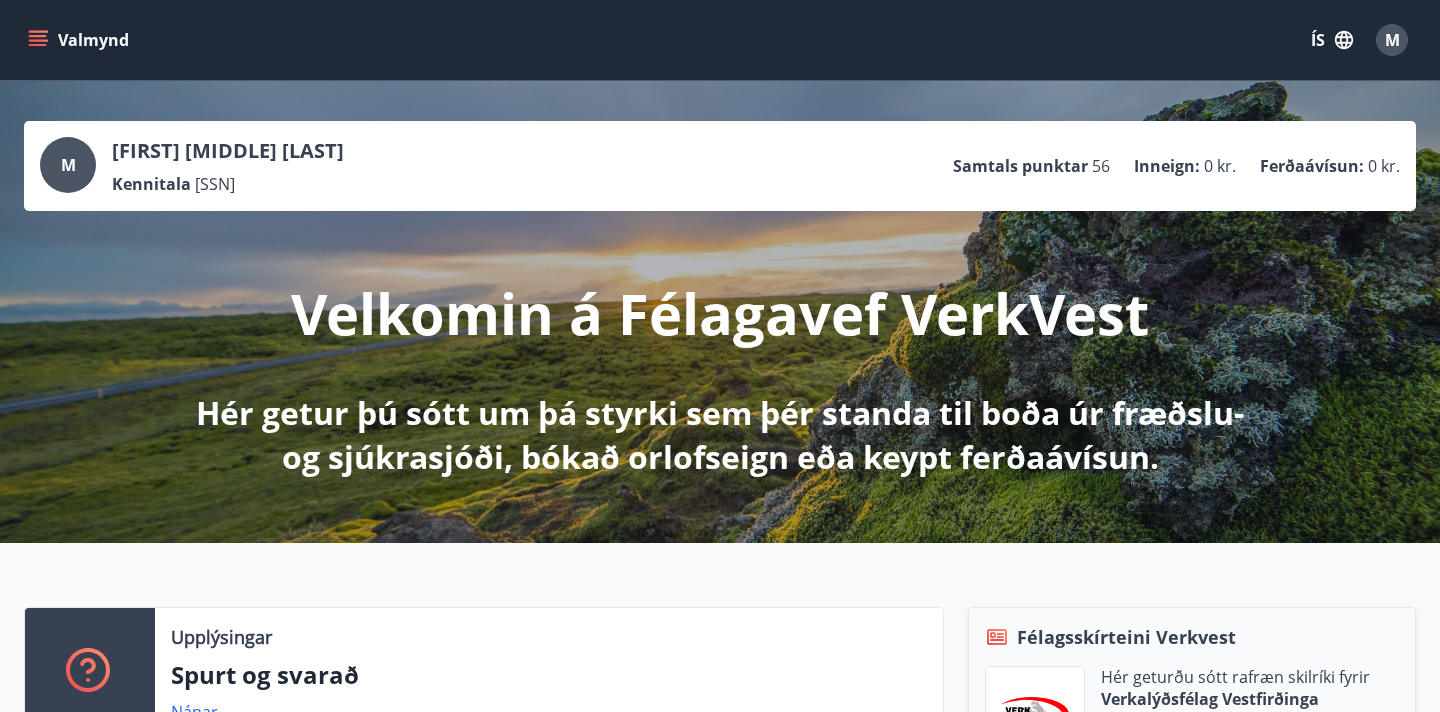 click on "Inneign :" at bounding box center [1167, 166] 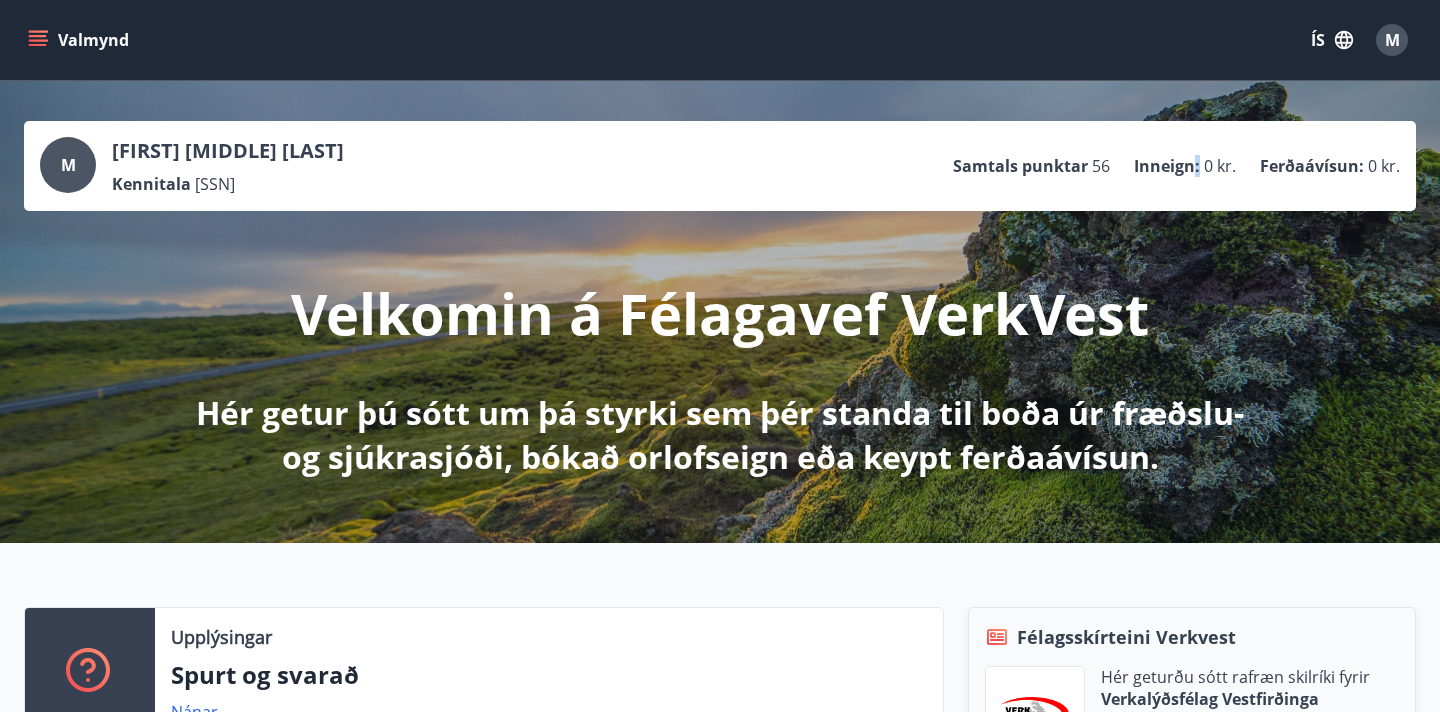 click on "Inneign :" at bounding box center [1167, 166] 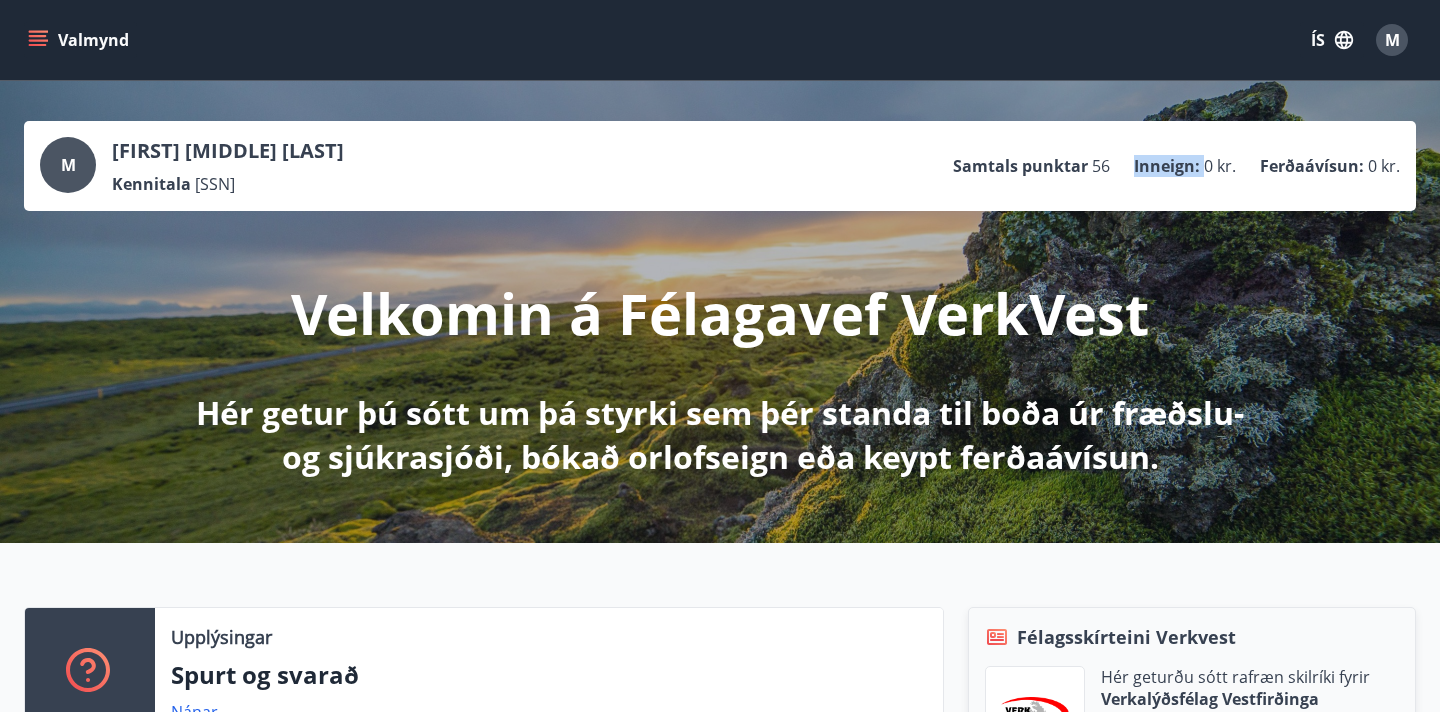 click on "Inneign :" at bounding box center [1167, 166] 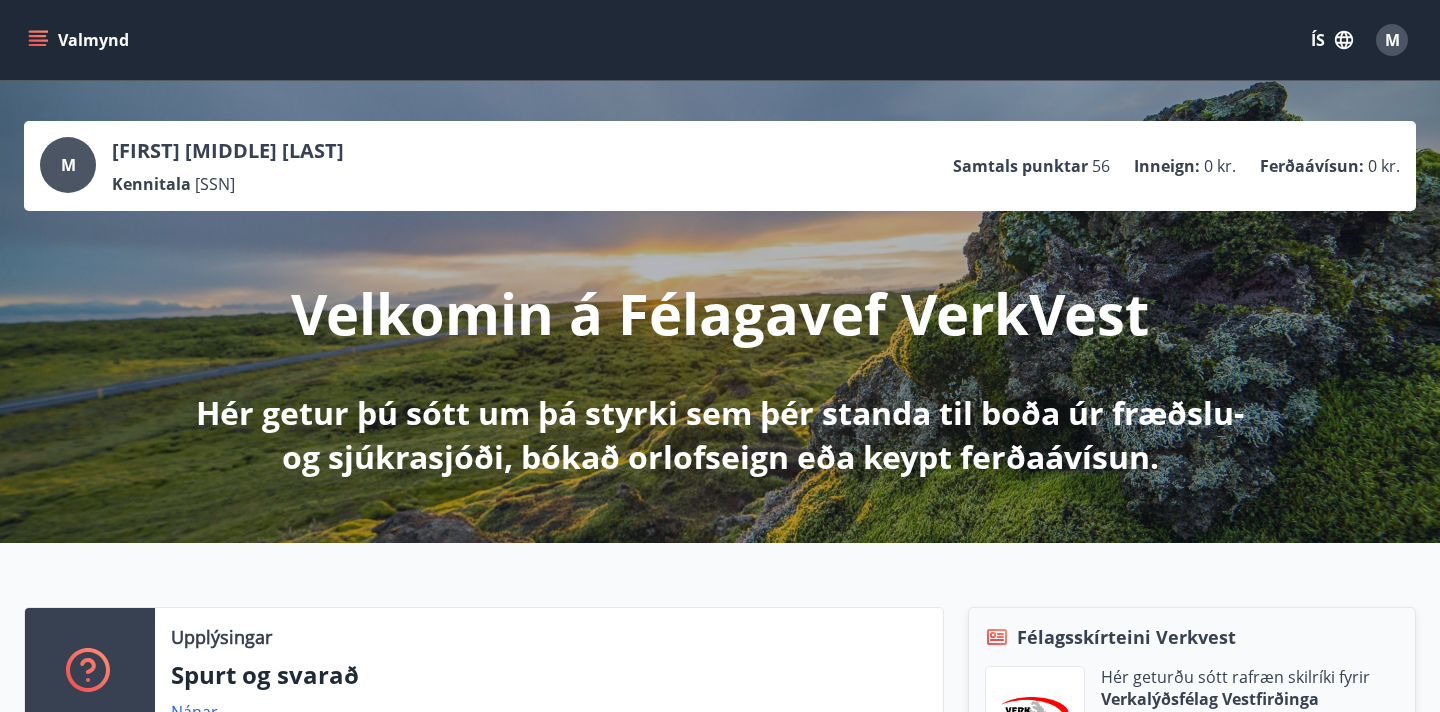 click on "Ferðaávísun :" at bounding box center (1312, 166) 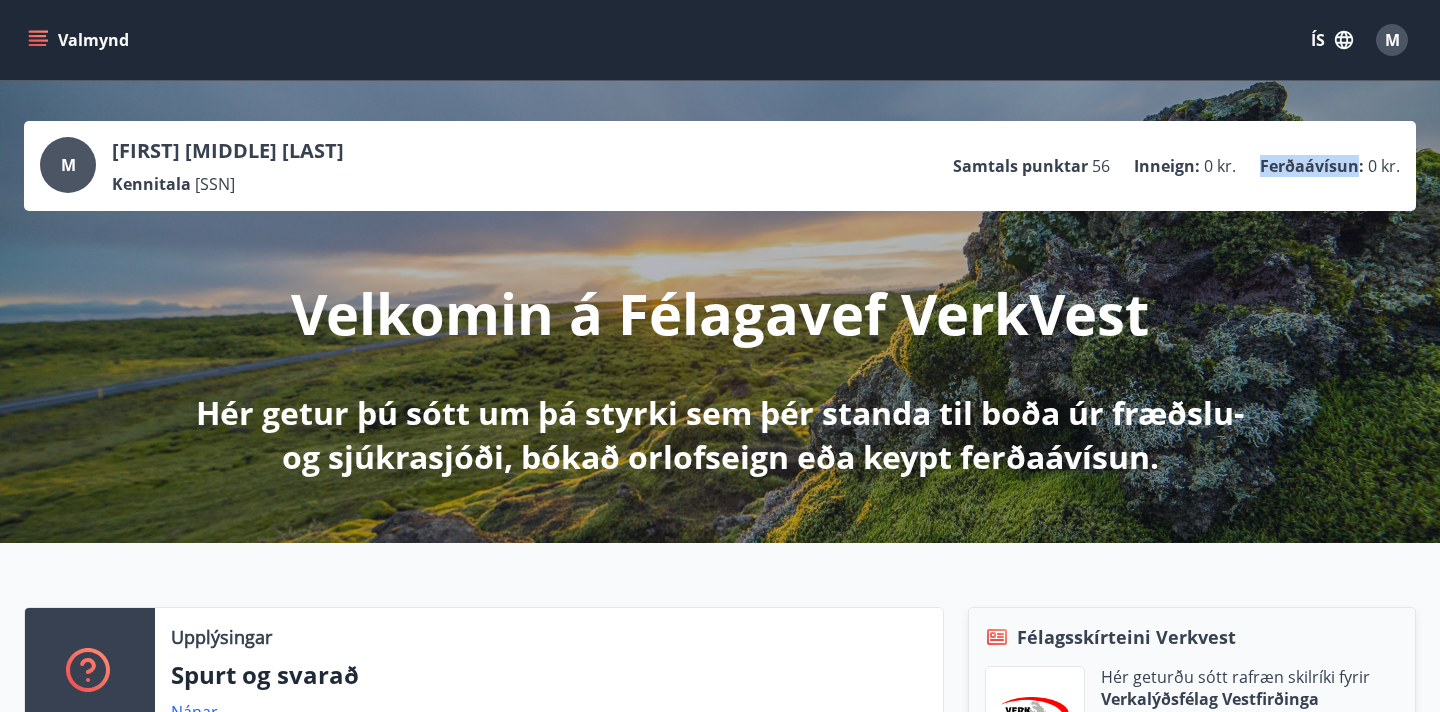 click on "Ferðaávísun :" at bounding box center [1312, 166] 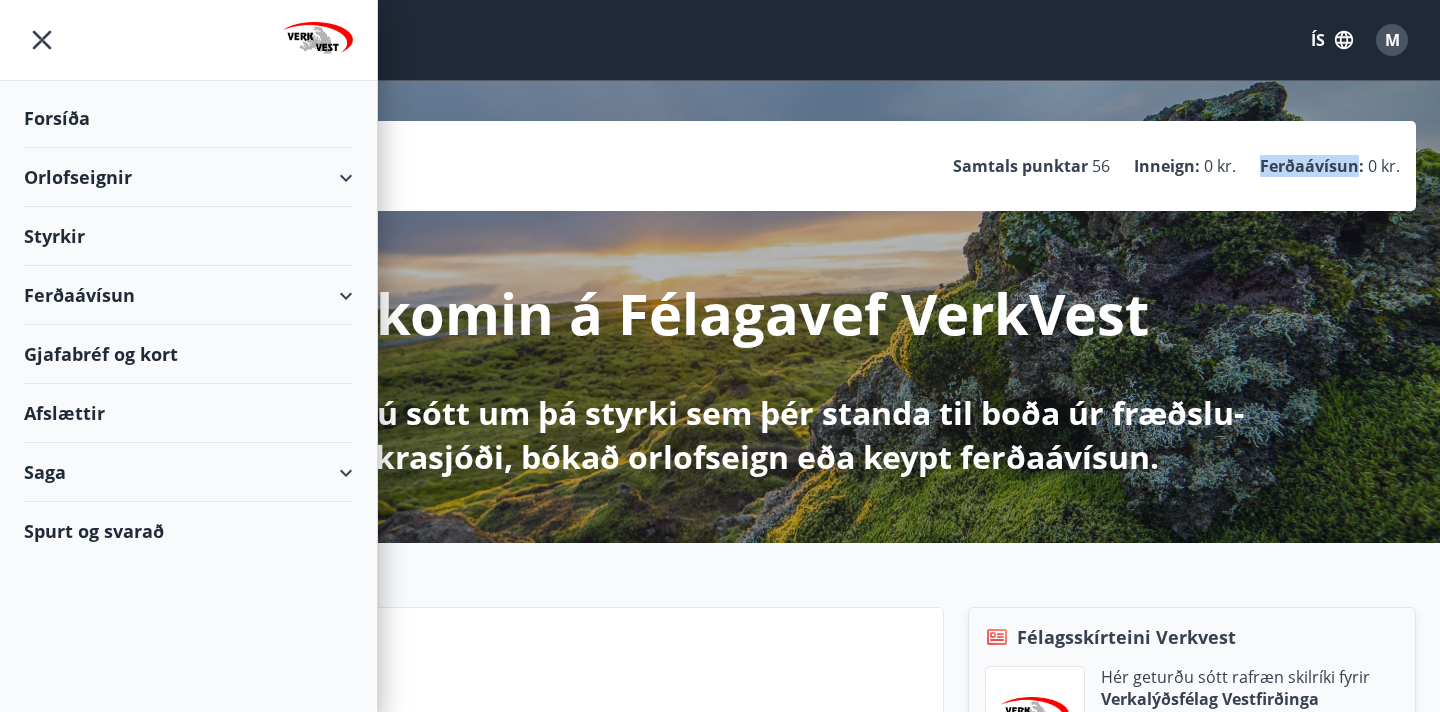click on "Ferðaávísun" at bounding box center (188, 295) 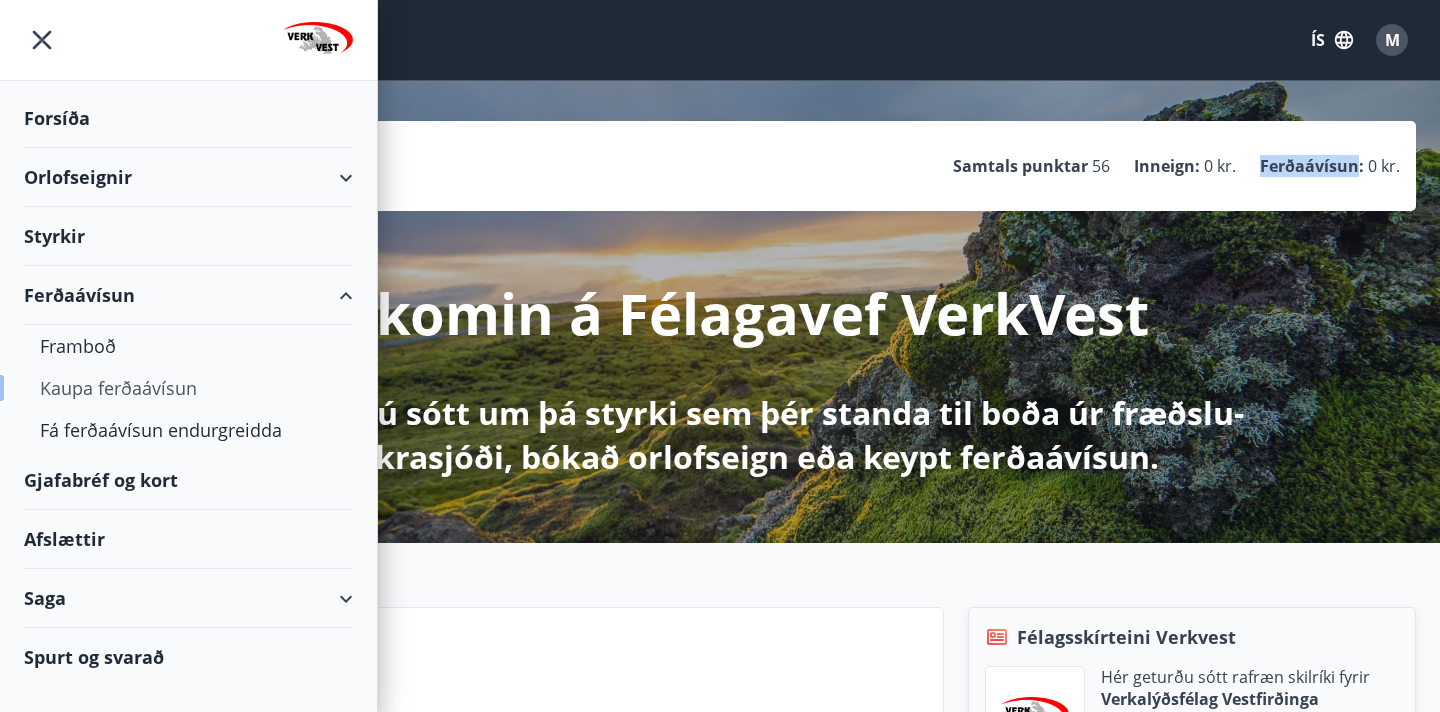 click on "Kaupa ferðaávísun" at bounding box center (188, 388) 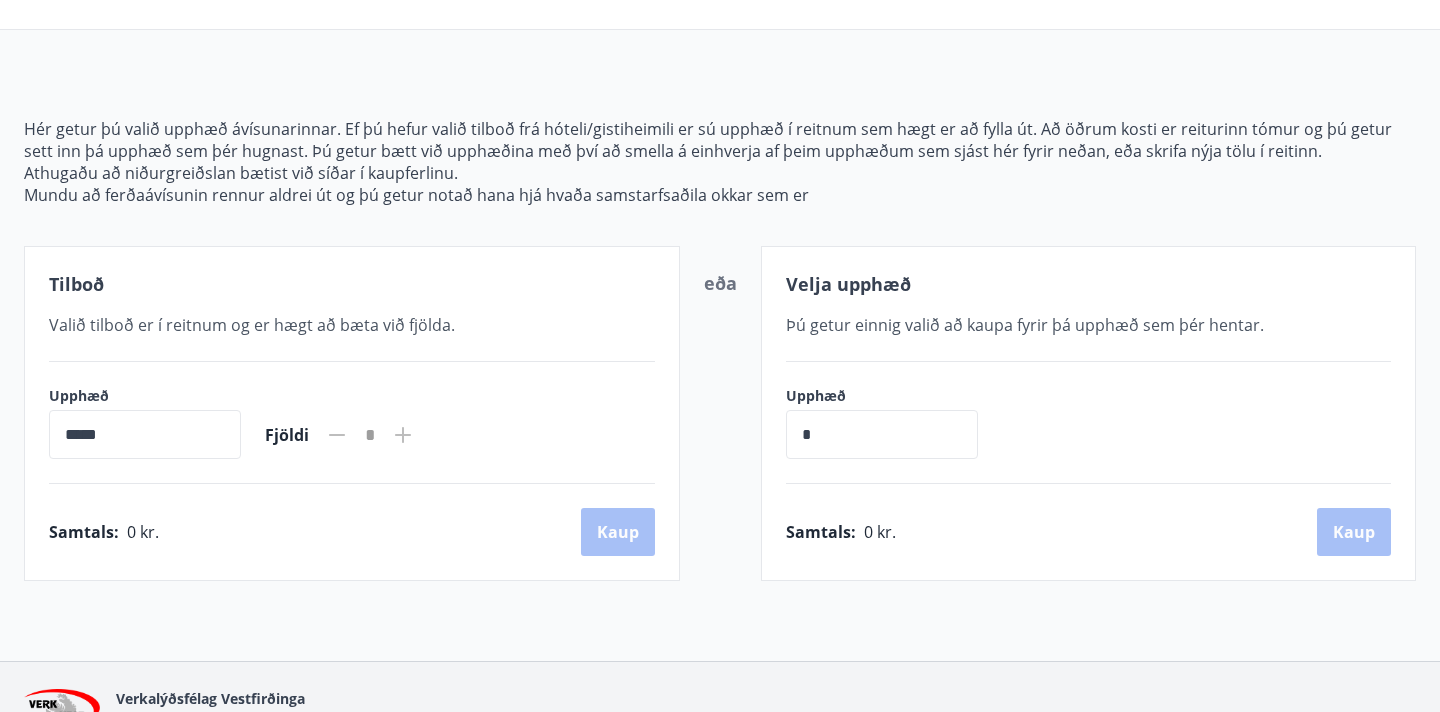 scroll, scrollTop: 170, scrollLeft: 0, axis: vertical 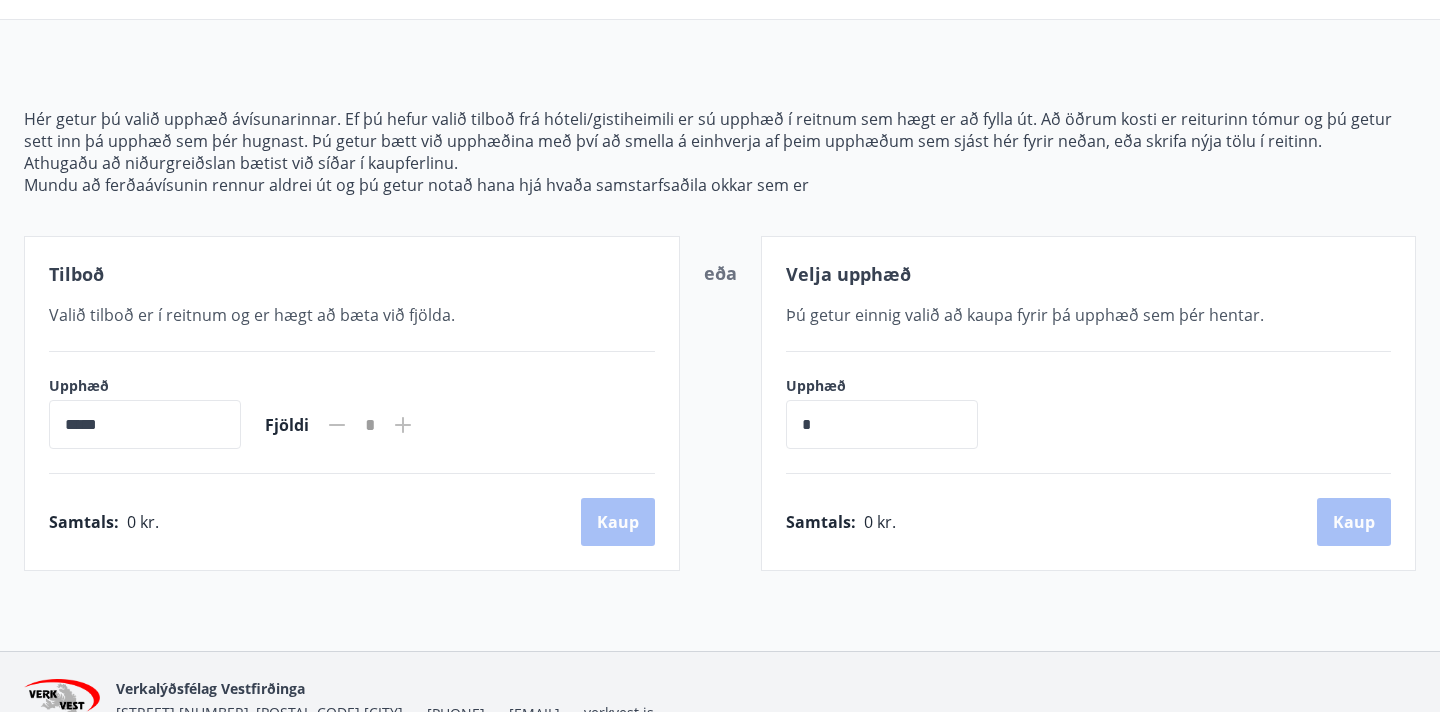 click 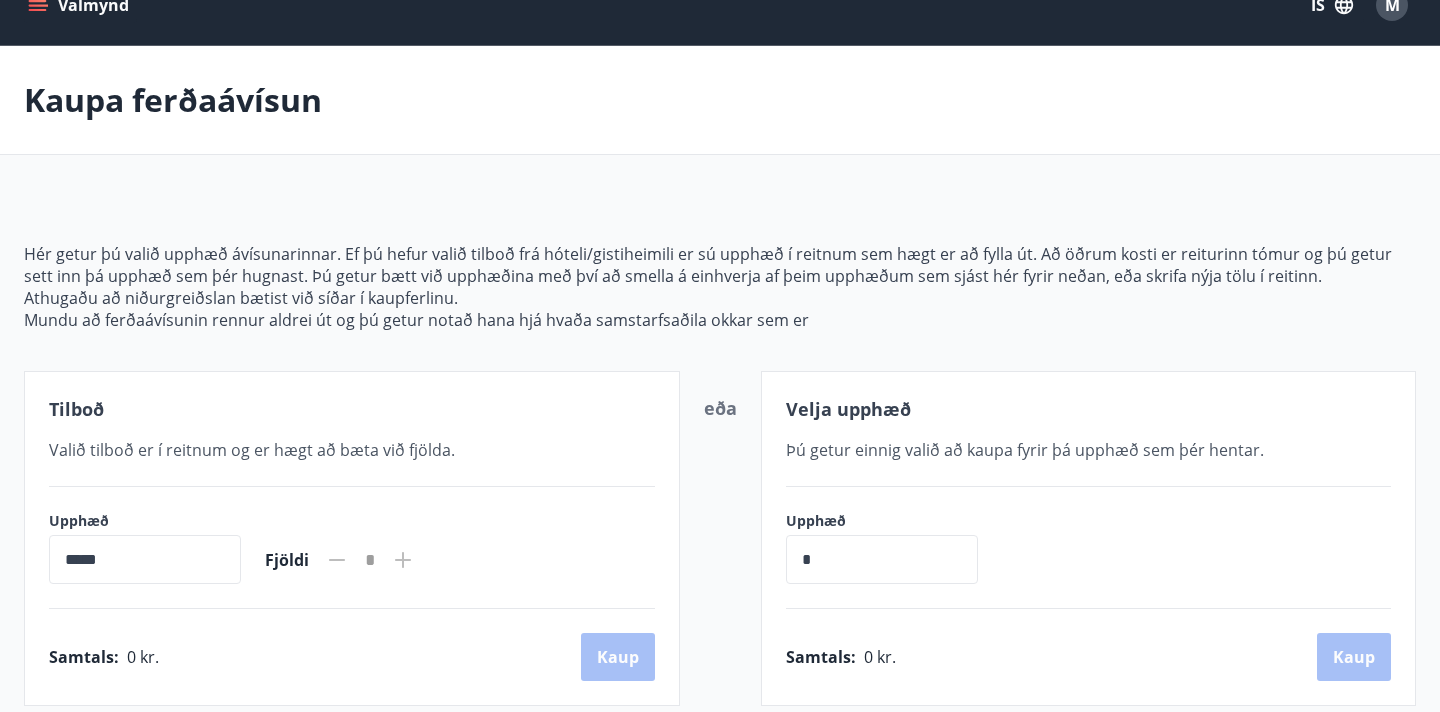 scroll, scrollTop: 47, scrollLeft: 0, axis: vertical 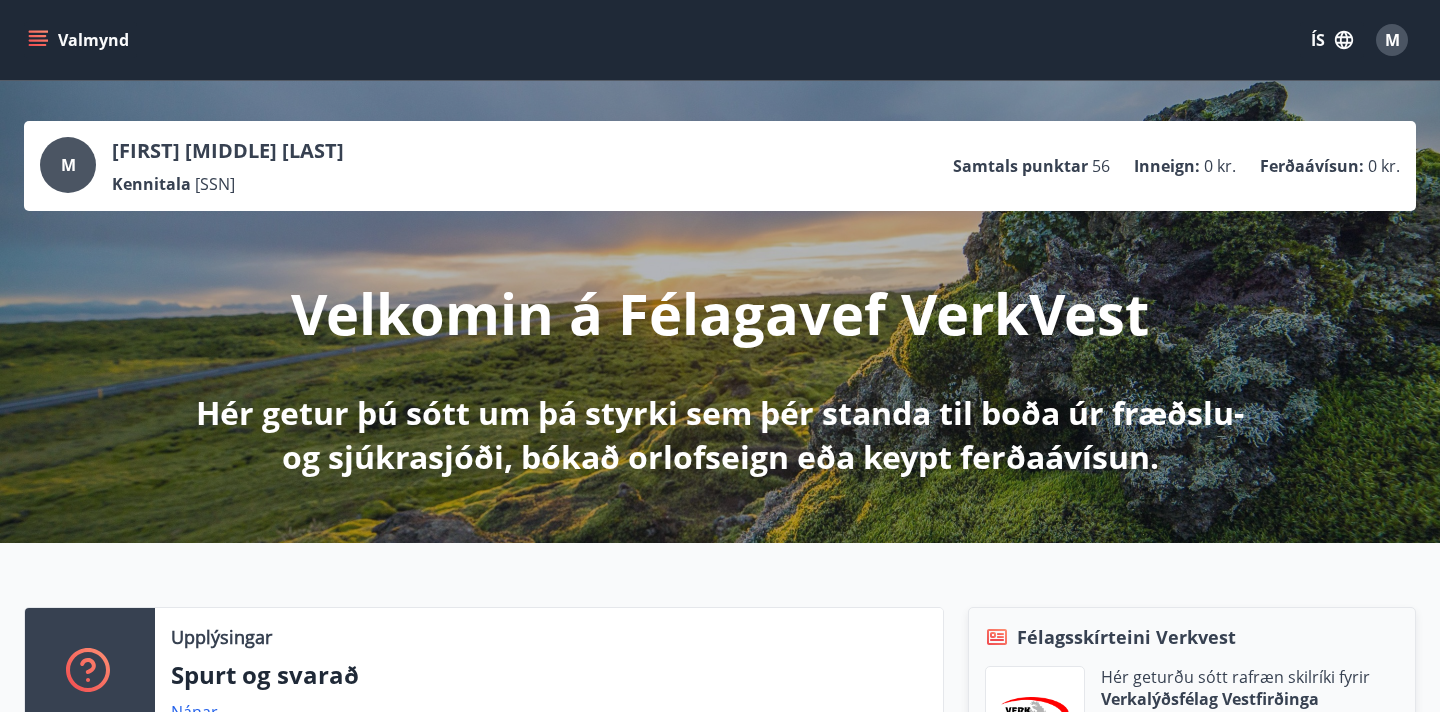 click on "Valmynd" at bounding box center [80, 40] 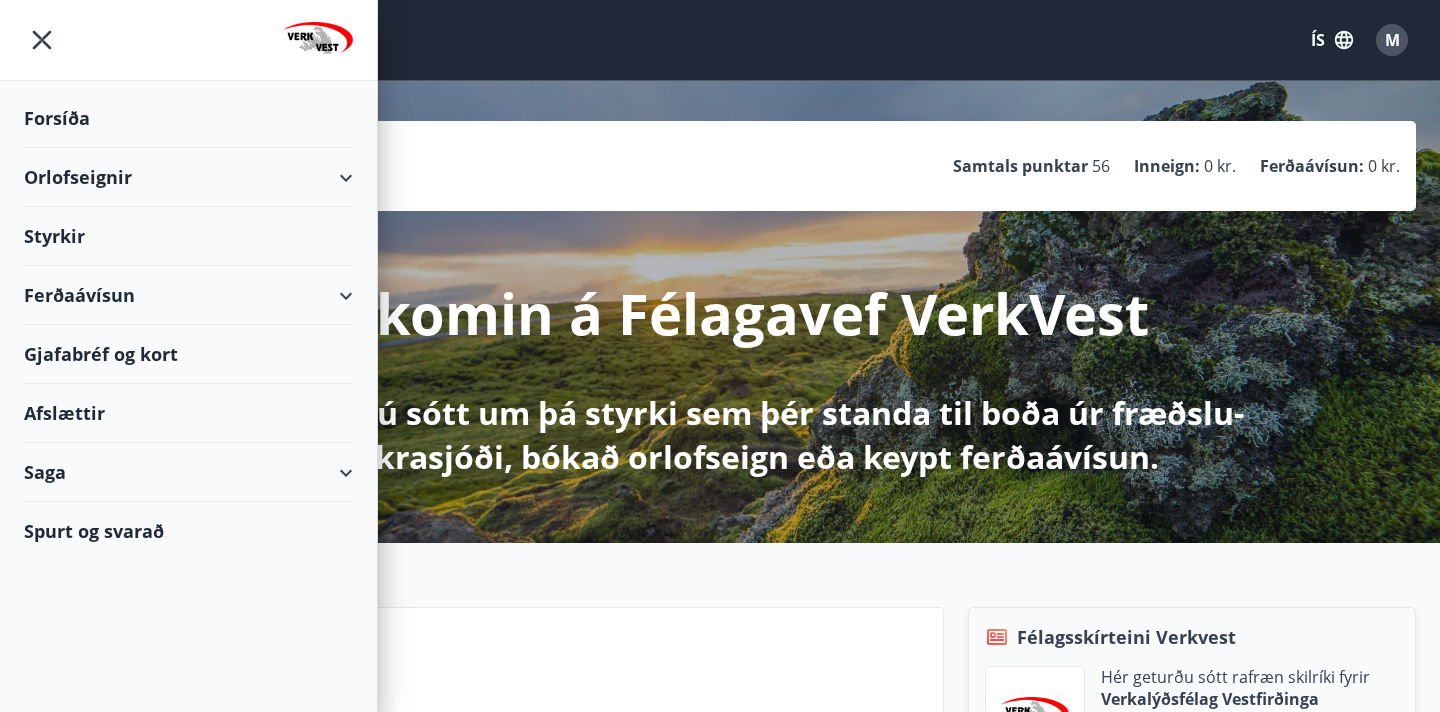 click on "Ferðaávísun" at bounding box center (188, 295) 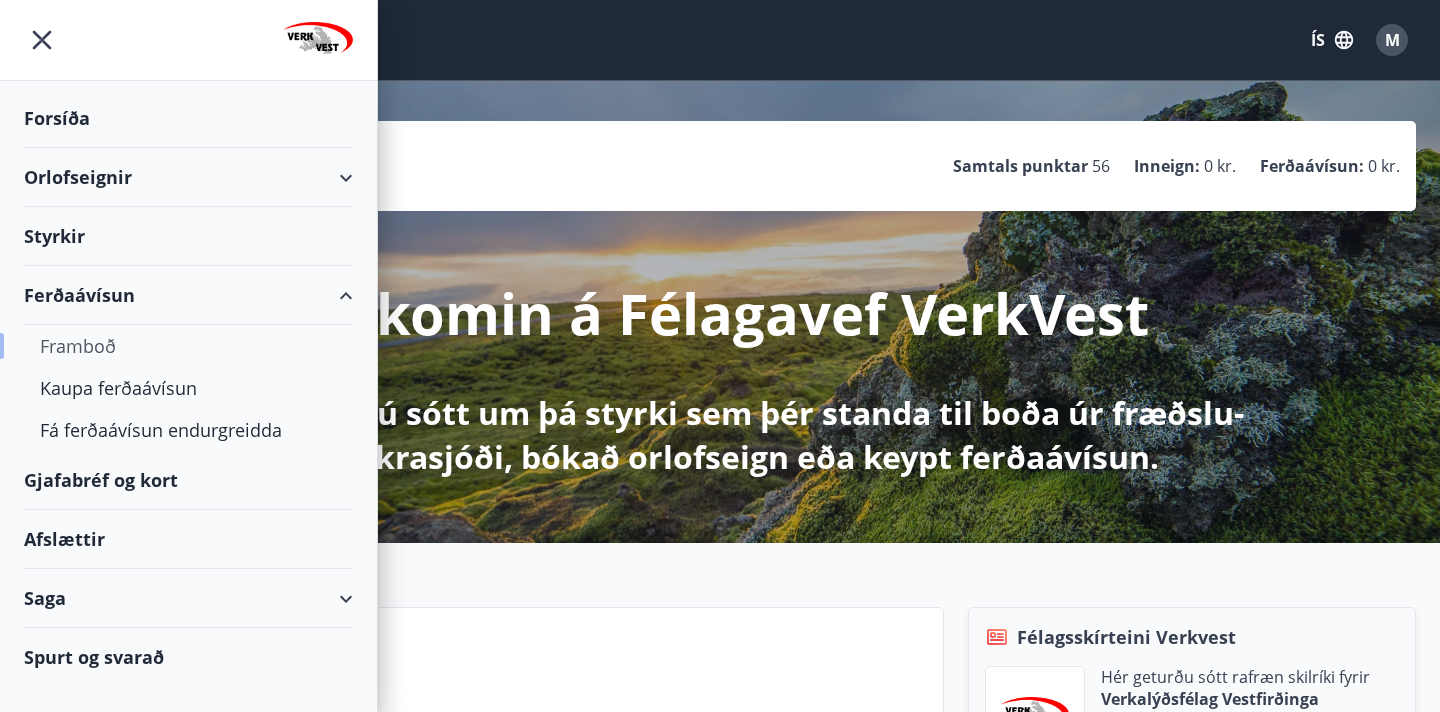 click on "Framboð" at bounding box center (188, 346) 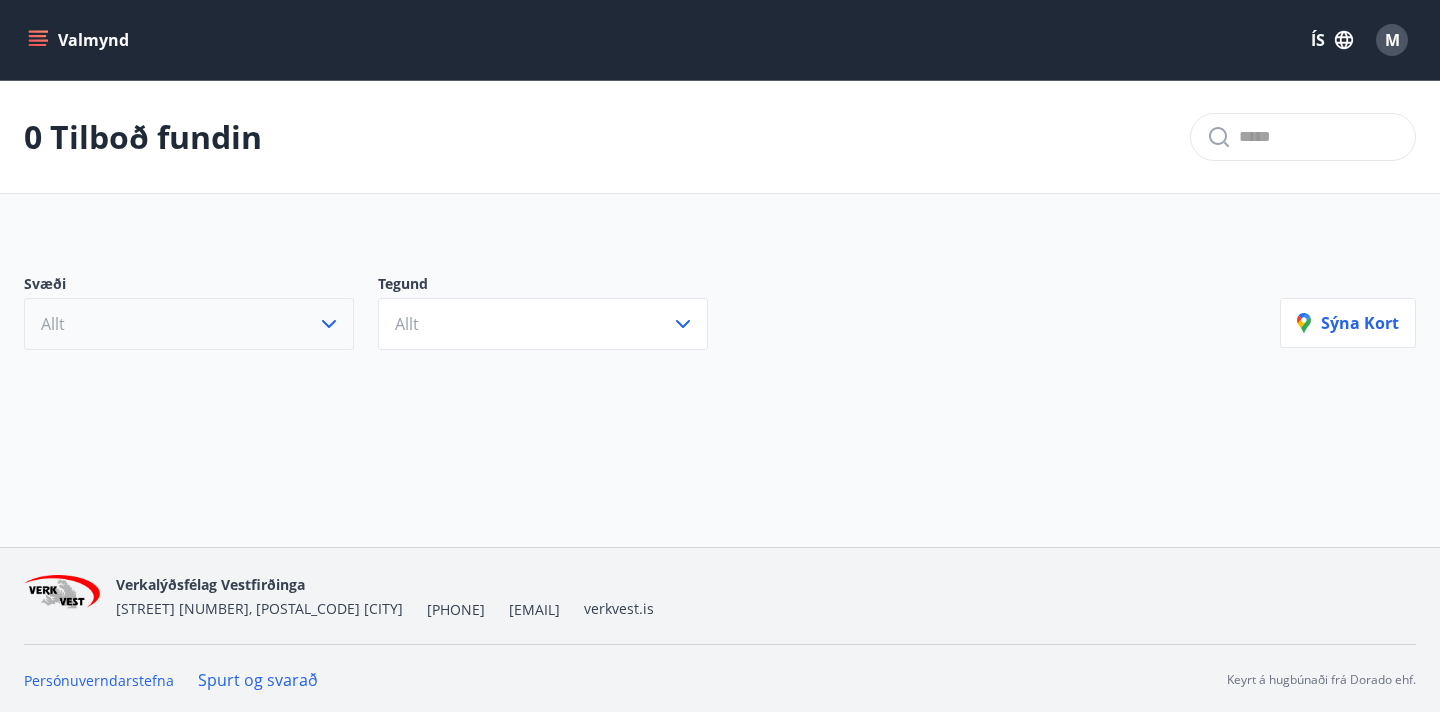 click on "Allt" at bounding box center [189, 324] 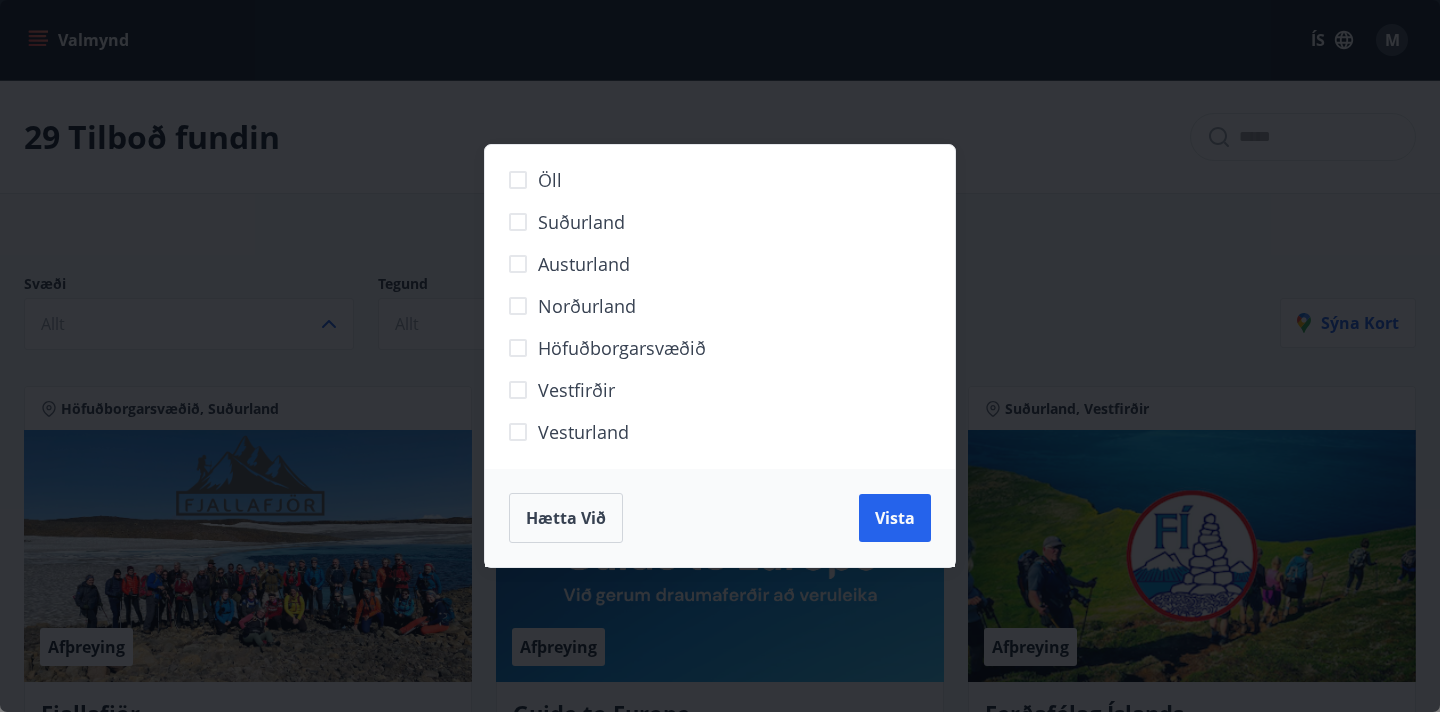 click on "Öll Suðurland Austurland Norðurland Höfuðborgarsvæðið Vestfirðir Vesturland Hætta við Vista" at bounding box center (720, 356) 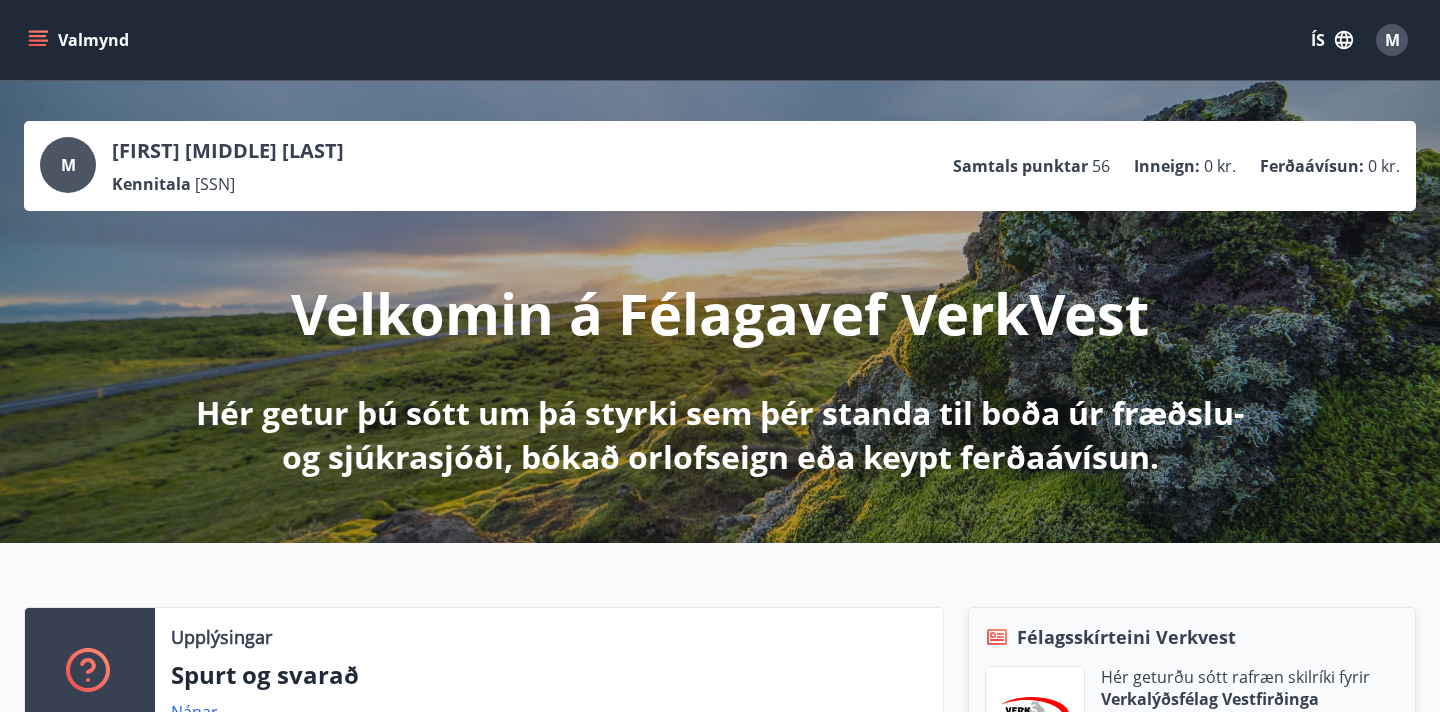 click 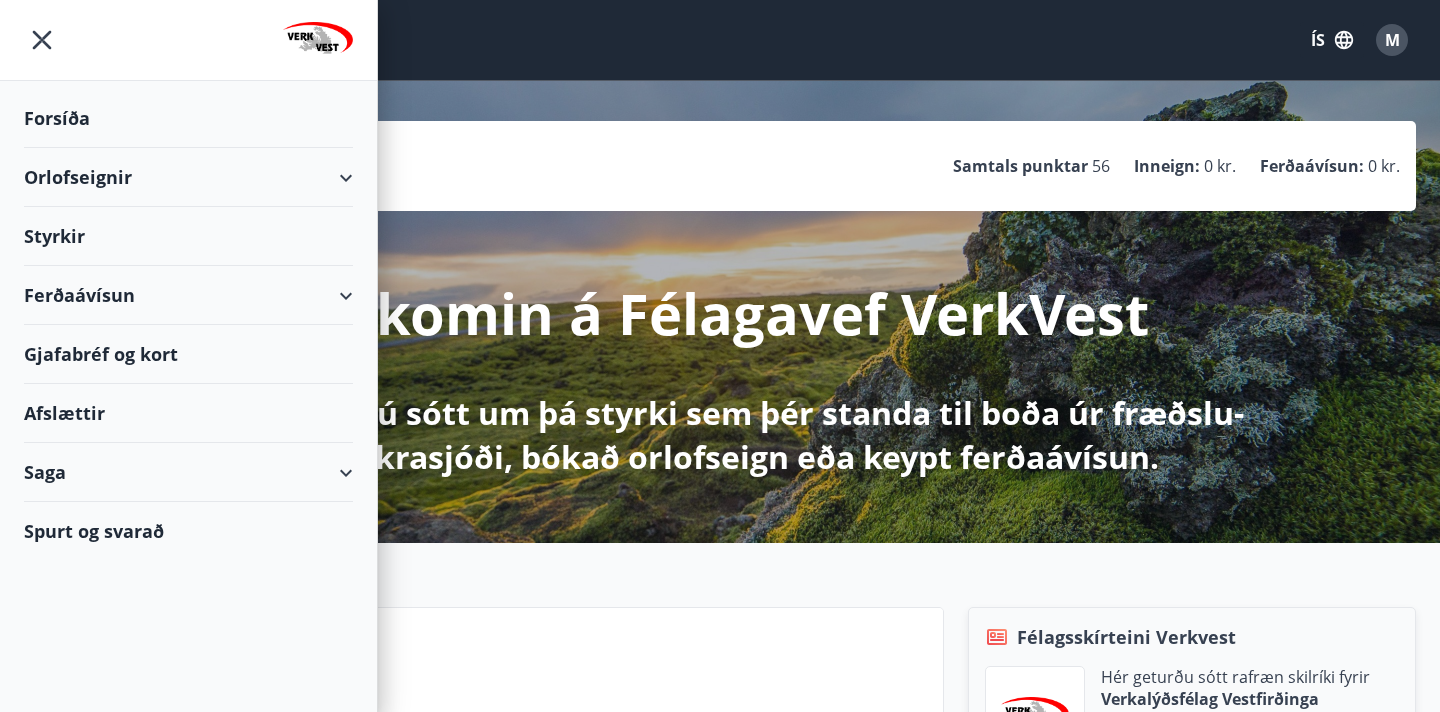 click on "Gjafabréf og kort" at bounding box center [188, 354] 